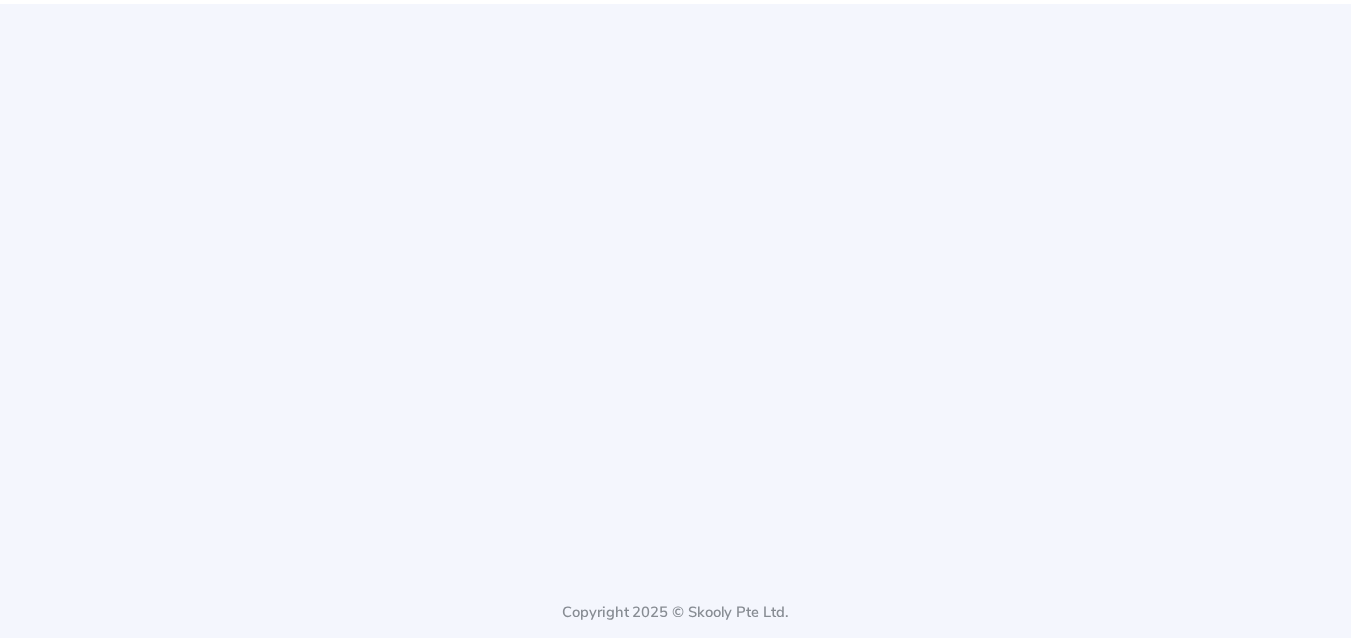 scroll, scrollTop: 0, scrollLeft: 0, axis: both 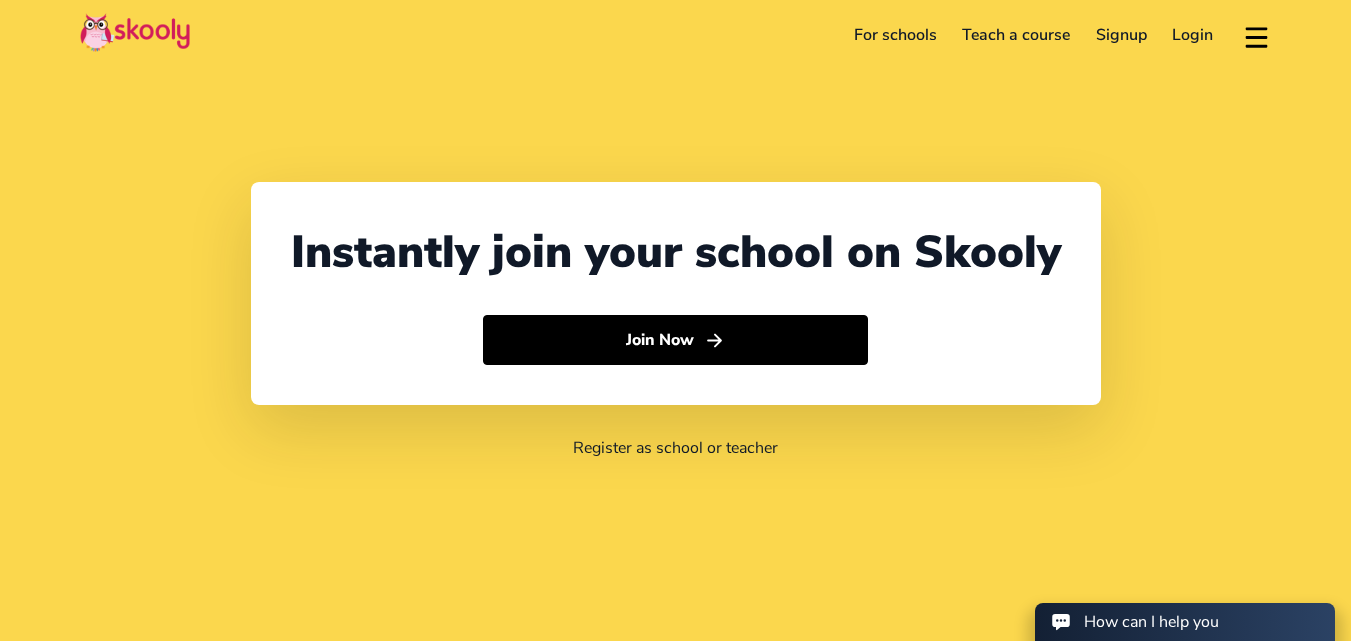 select on "91" 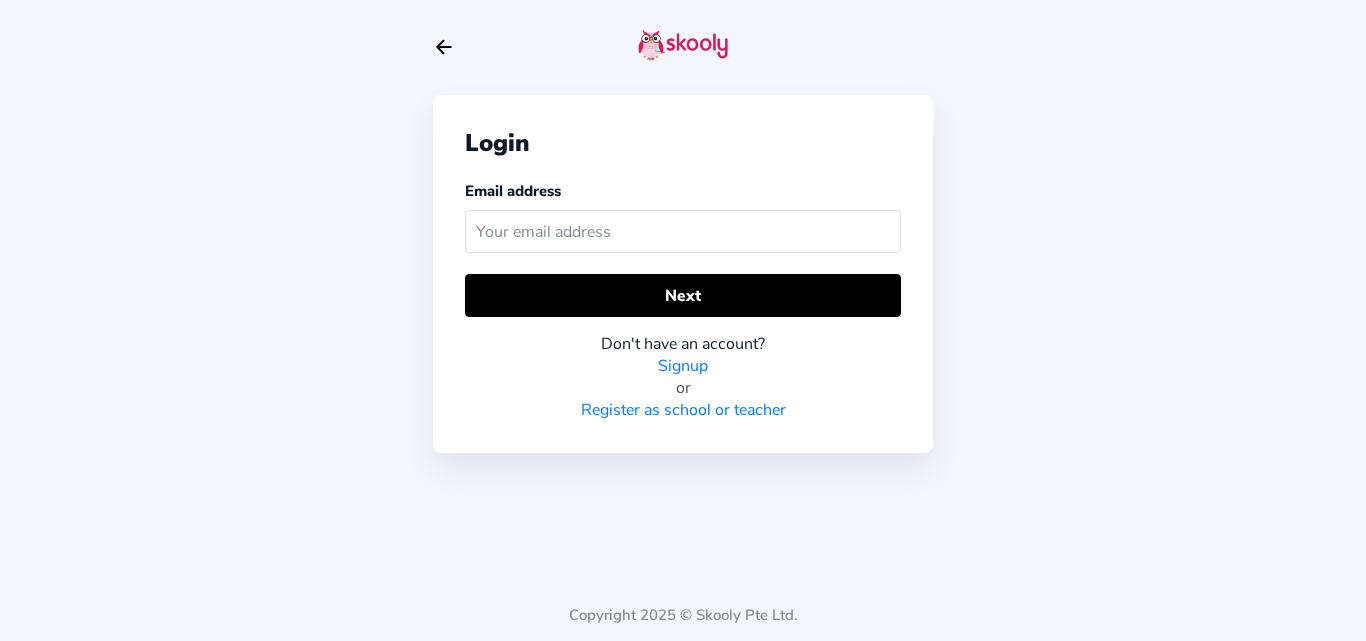click on "Arrow Back" 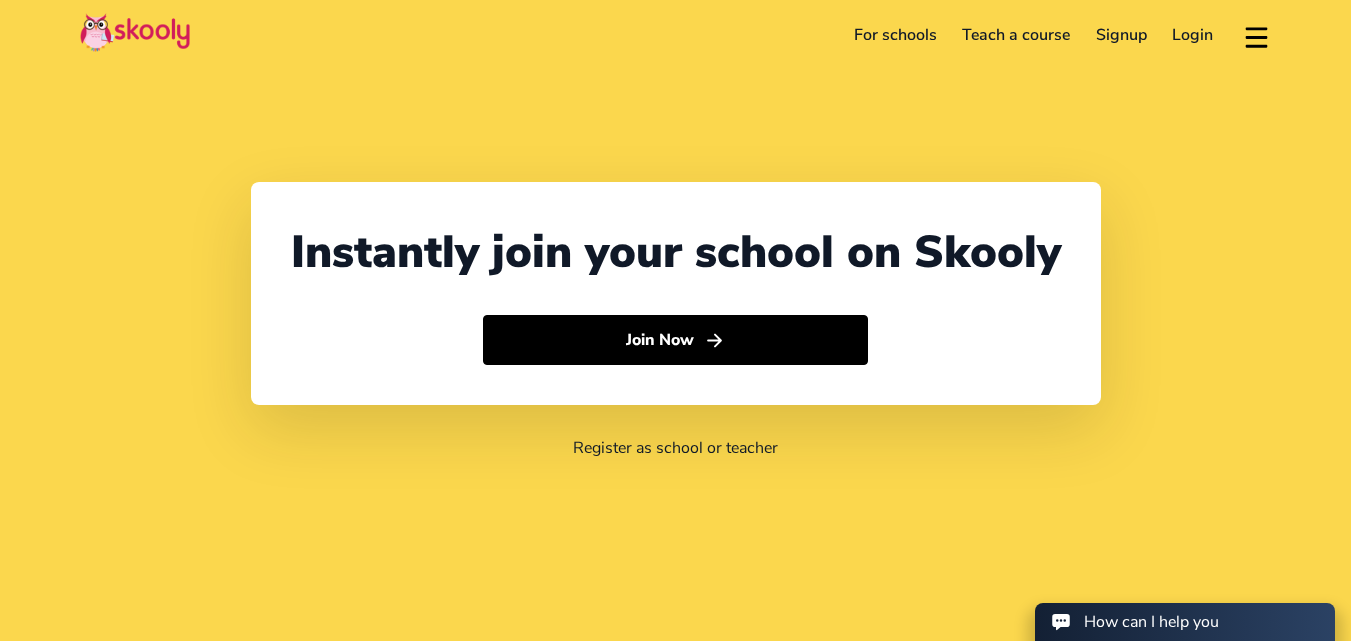 select on "91" 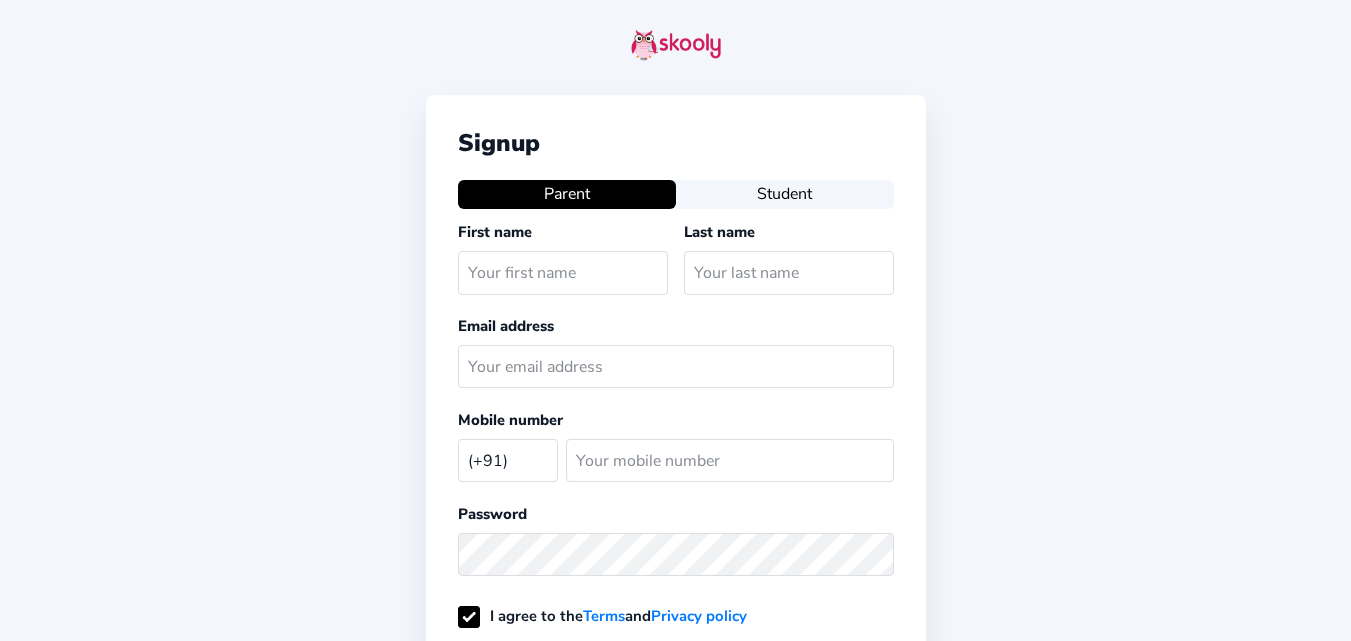 select on "IN" 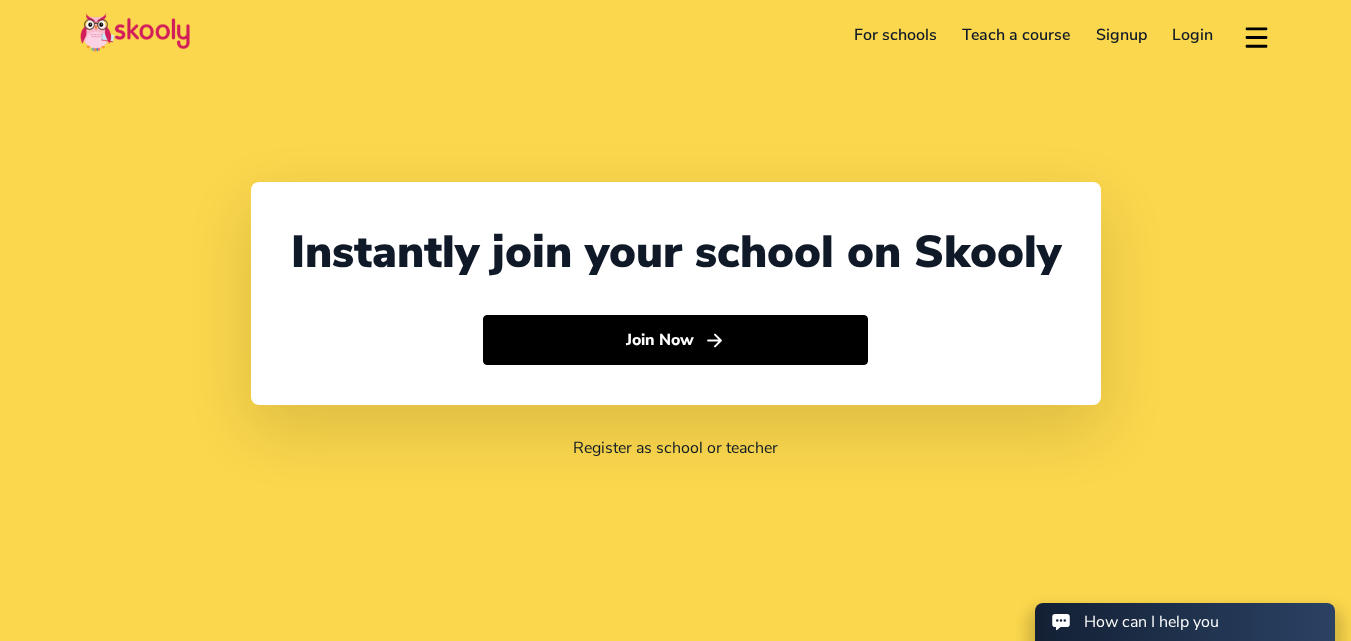 select on "91" 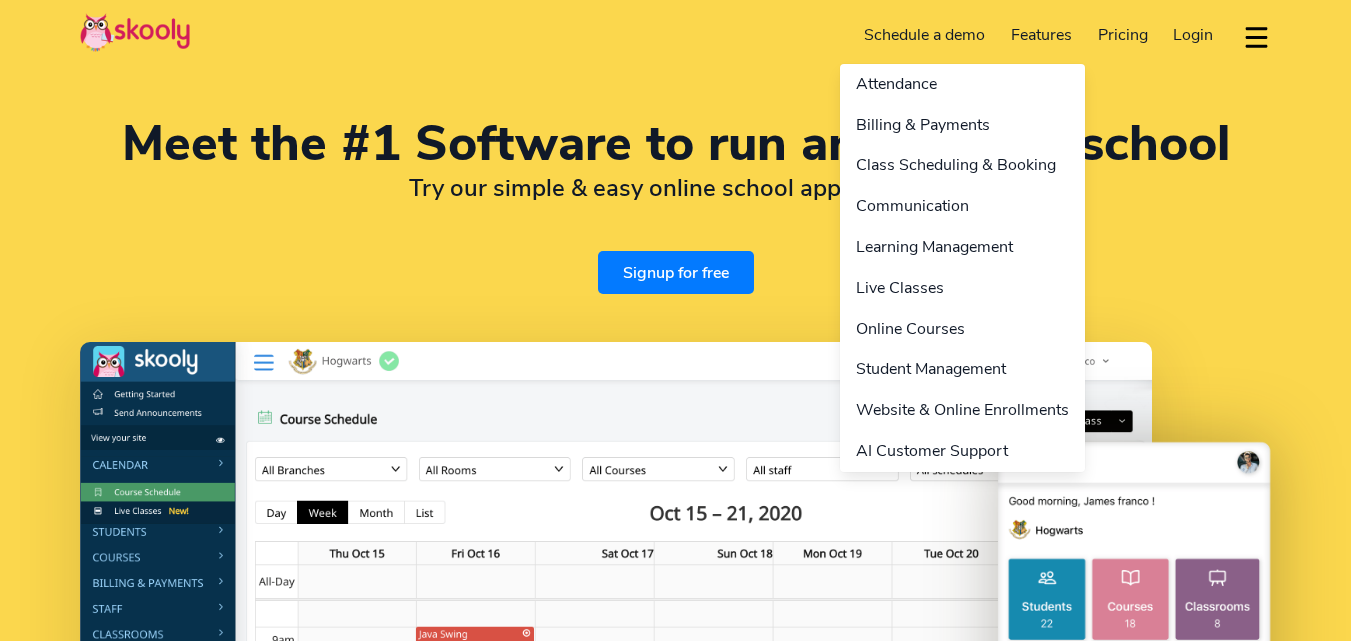 select on "en" 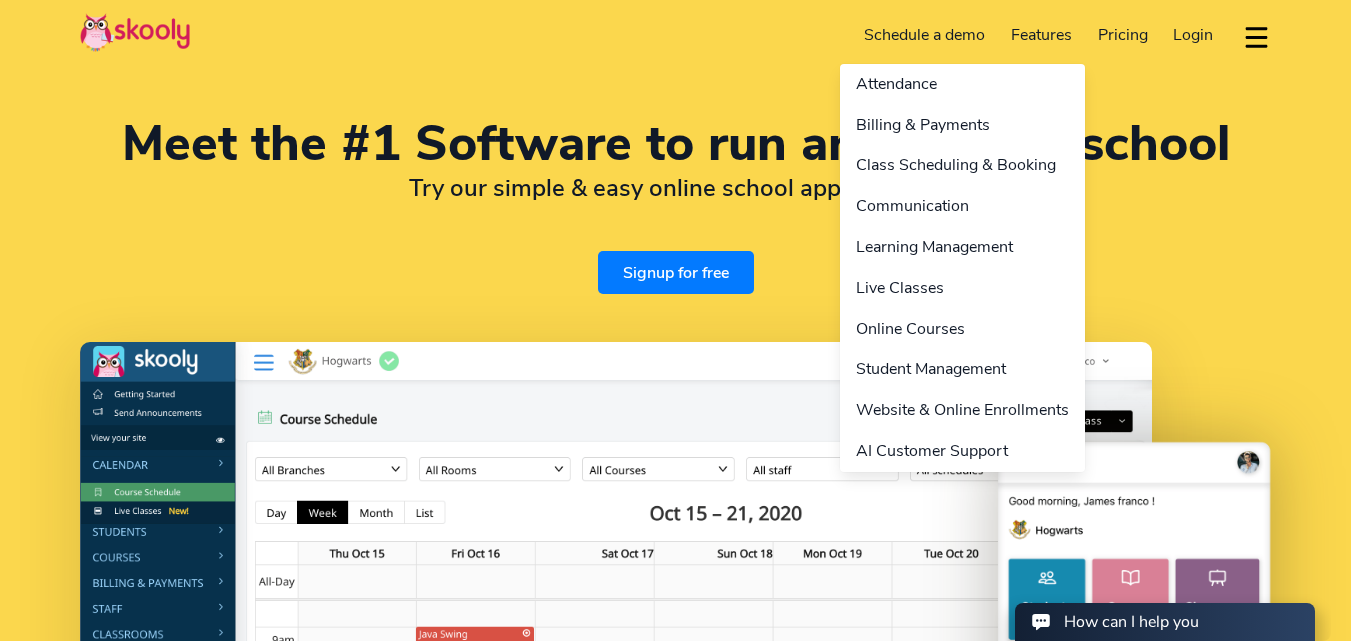 scroll, scrollTop: 0, scrollLeft: 0, axis: both 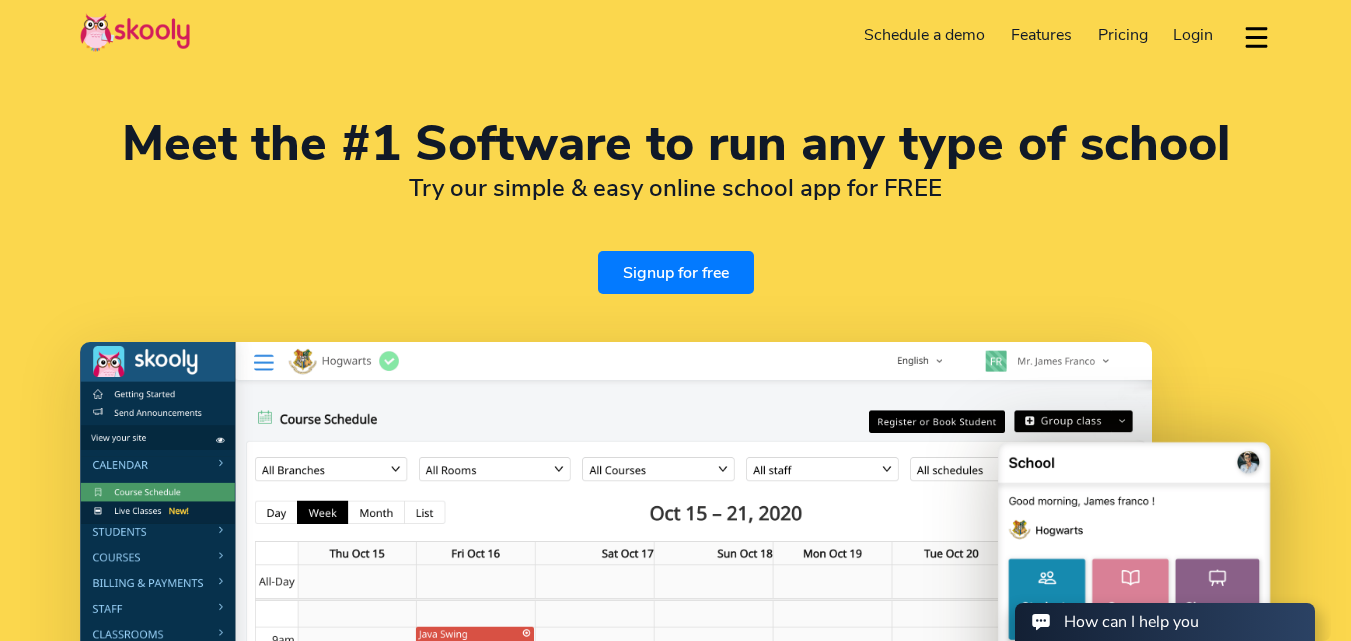 click on "Signup for free" at bounding box center [676, 272] 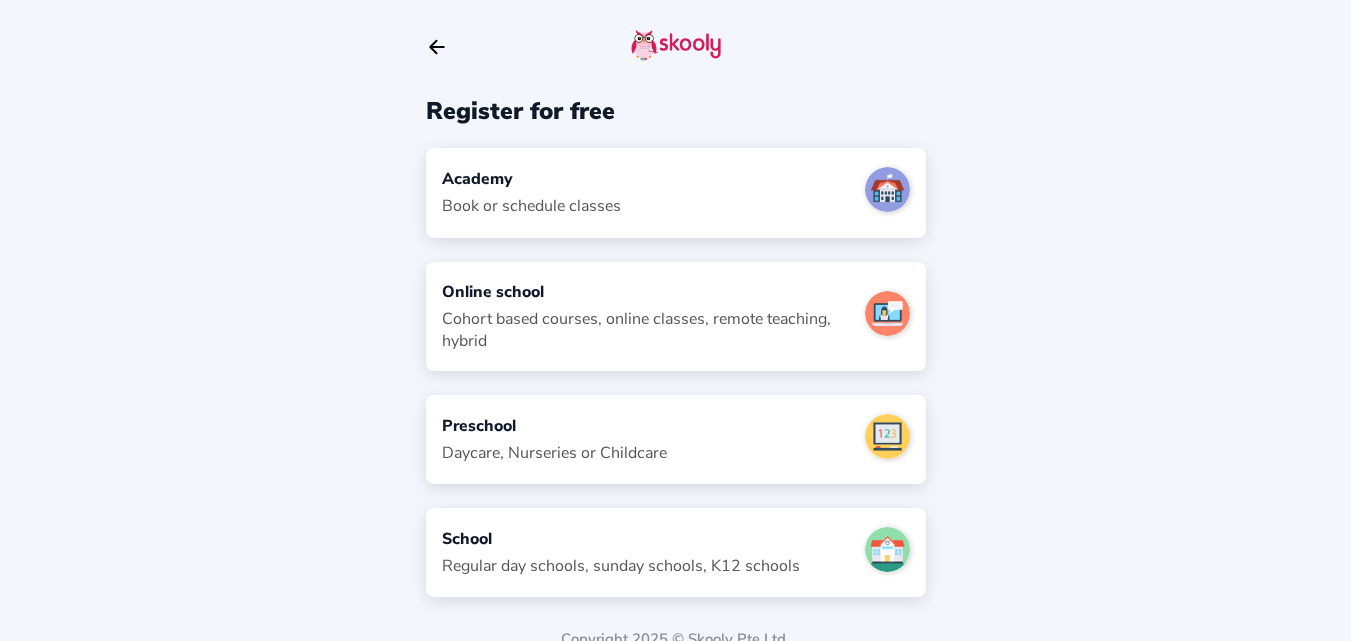 scroll, scrollTop: 0, scrollLeft: 0, axis: both 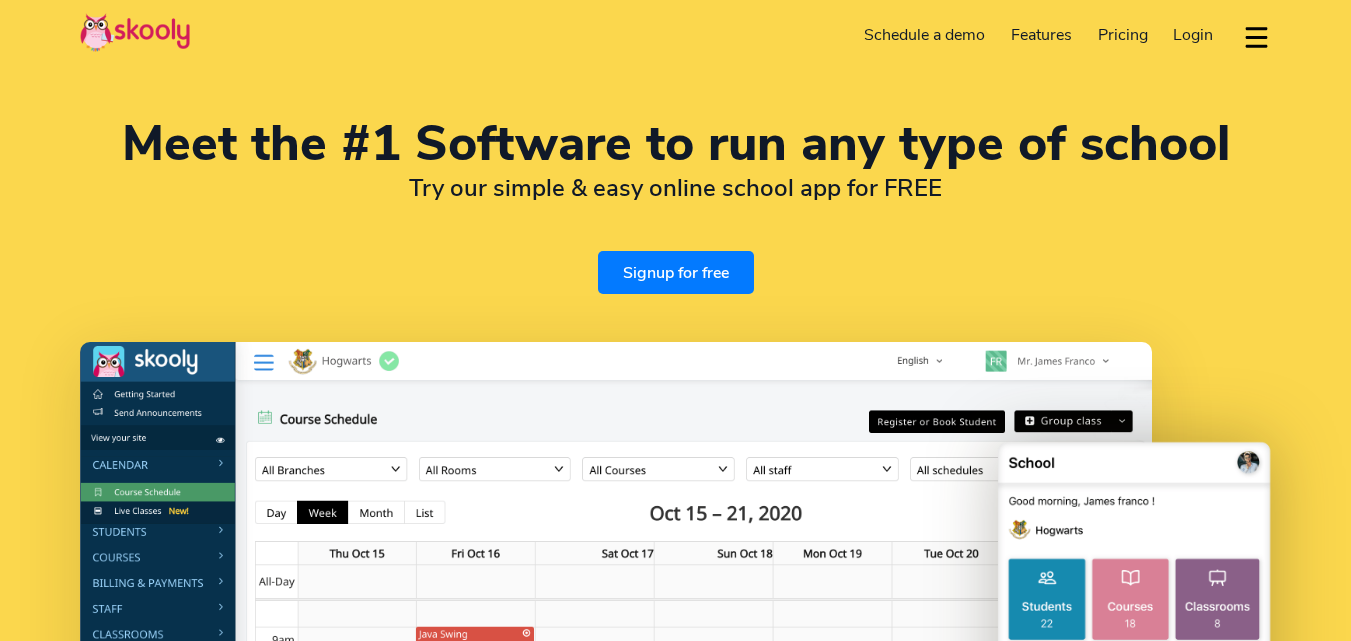 select on "en" 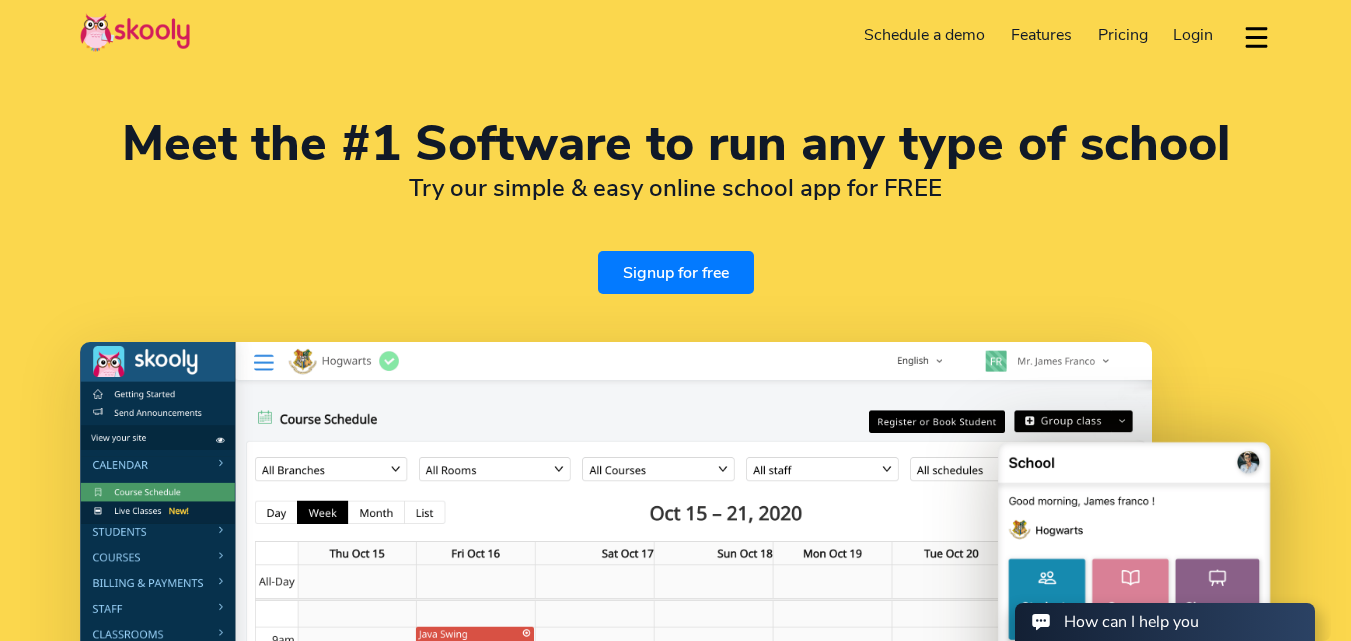 scroll, scrollTop: 0, scrollLeft: 0, axis: both 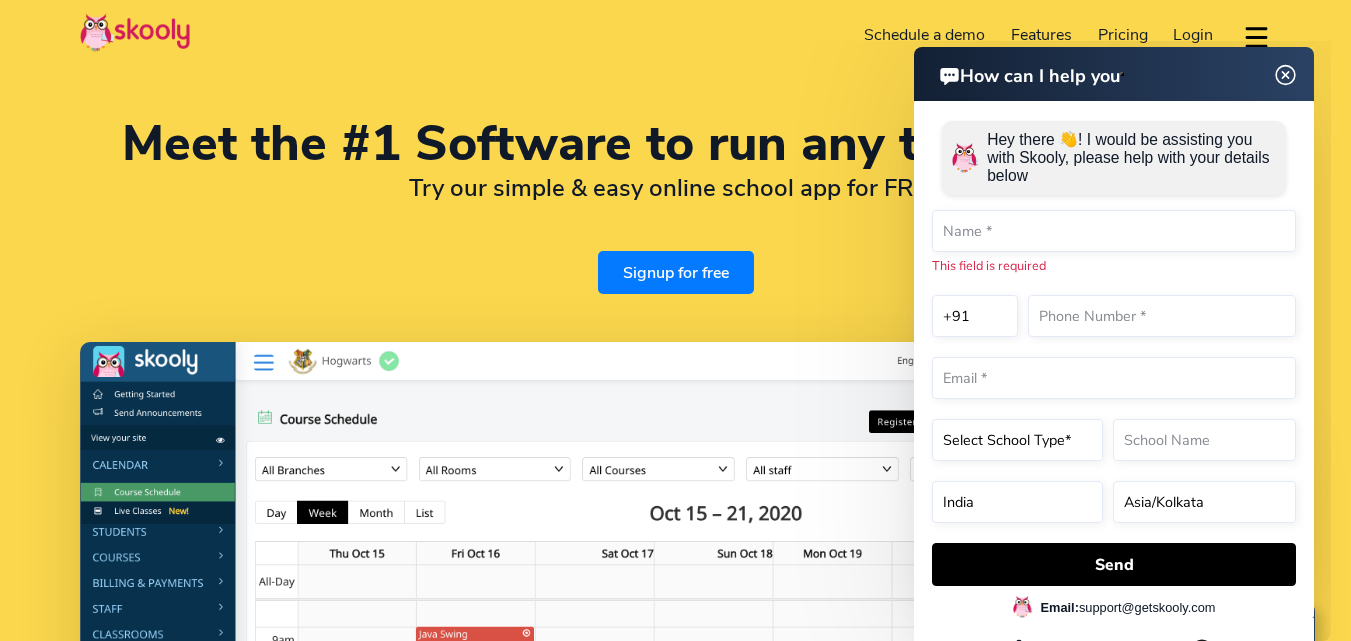 click on "How can I help you  How can I help you  Hey there 👋!  I would be assisting you with Skooly, please help with your details below  This field is required   +1   +7   +20   +27   +30   +31   +32   +33   +34   +36   +39   +40   +41   +43   +44   +45   +46   +47   +48   +49   +51   +52   +53   +54   +55   +56   +57   +58   +60   +61   +62   +63   +64   +65   +66   +77   +81   +82   +84   +86   +90   +91   +92   +93   +94   +95   +98   +212   +213   +216   +218   +220   +221   +222   +223   +224   +225   +226   +227   +228   +229   +230   +231   +232   +233   +234   +235   +236   +237   +238   +239   +240   +241   +242   +243   +244   +245   +246   +248   +249   +250   +251   +252   +253   +254   +255   +256   +257   +258   +260   +261   +262   +263   +264   +265   +266   +267   +268   +269   +290   +291   +297   +298   +299   +350   +351   +352   +353   +354   +355   +356   +357   +358   +359   +370   +371   +372   +373   +374   +375   +376   +377   +378   +379   +380   +381   +382   +385   +386" at bounding box center [1043, 41] 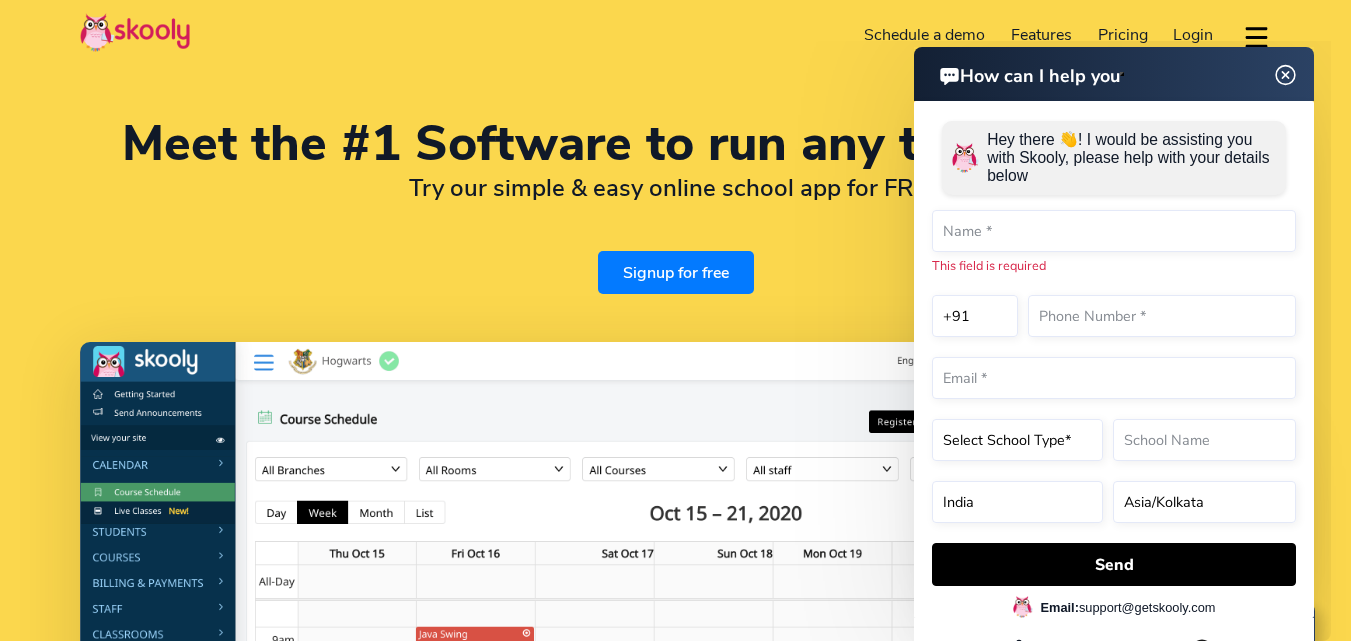 click 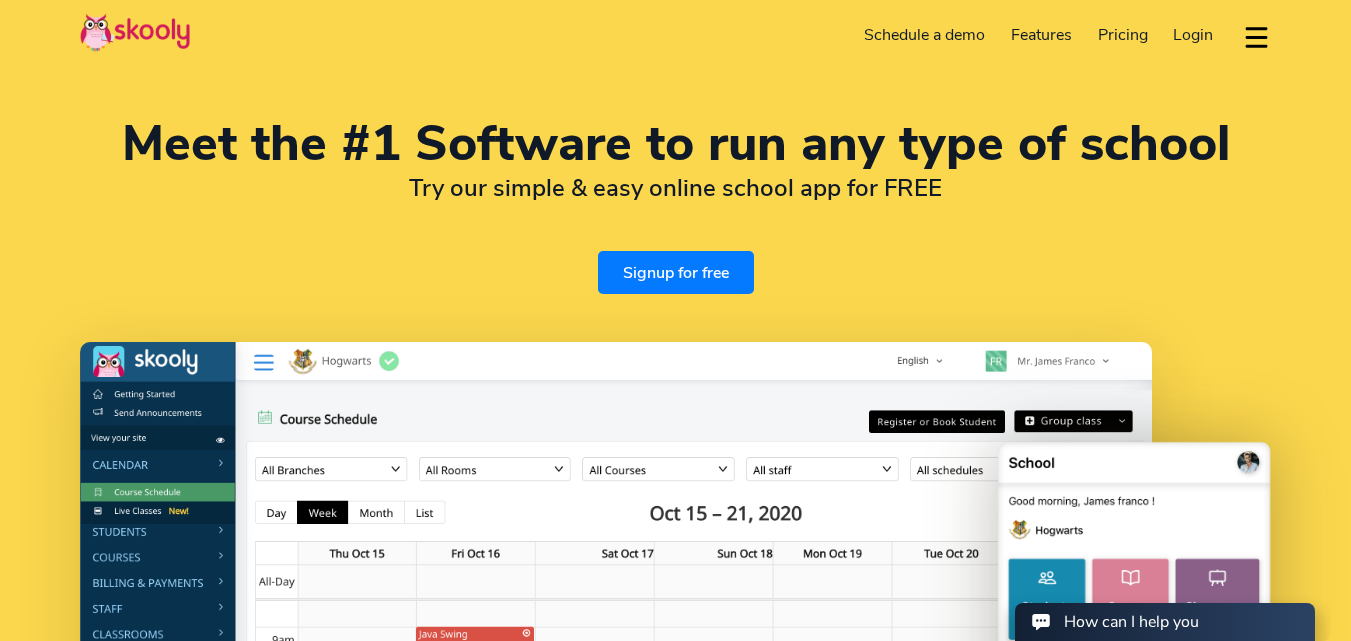 click on "Meet the #1 Software to run any type of school Try our simple & easy online school app for FREE Signup for free" at bounding box center (675, 207) 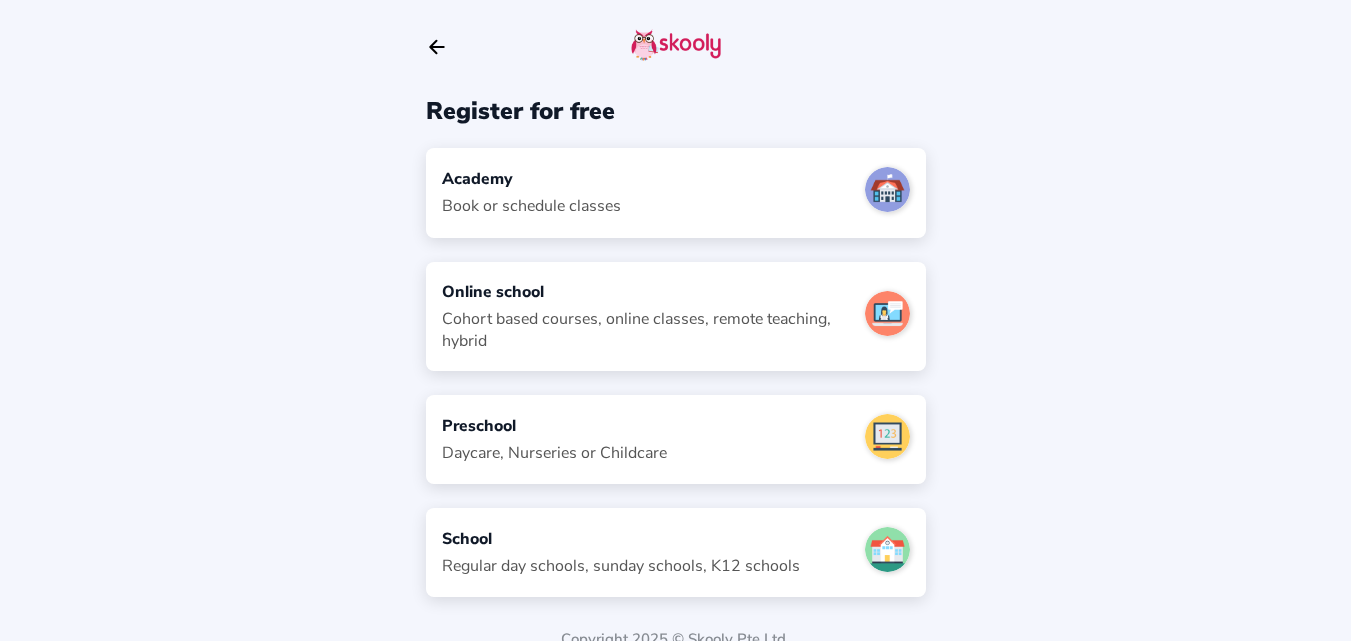 scroll, scrollTop: 0, scrollLeft: 0, axis: both 